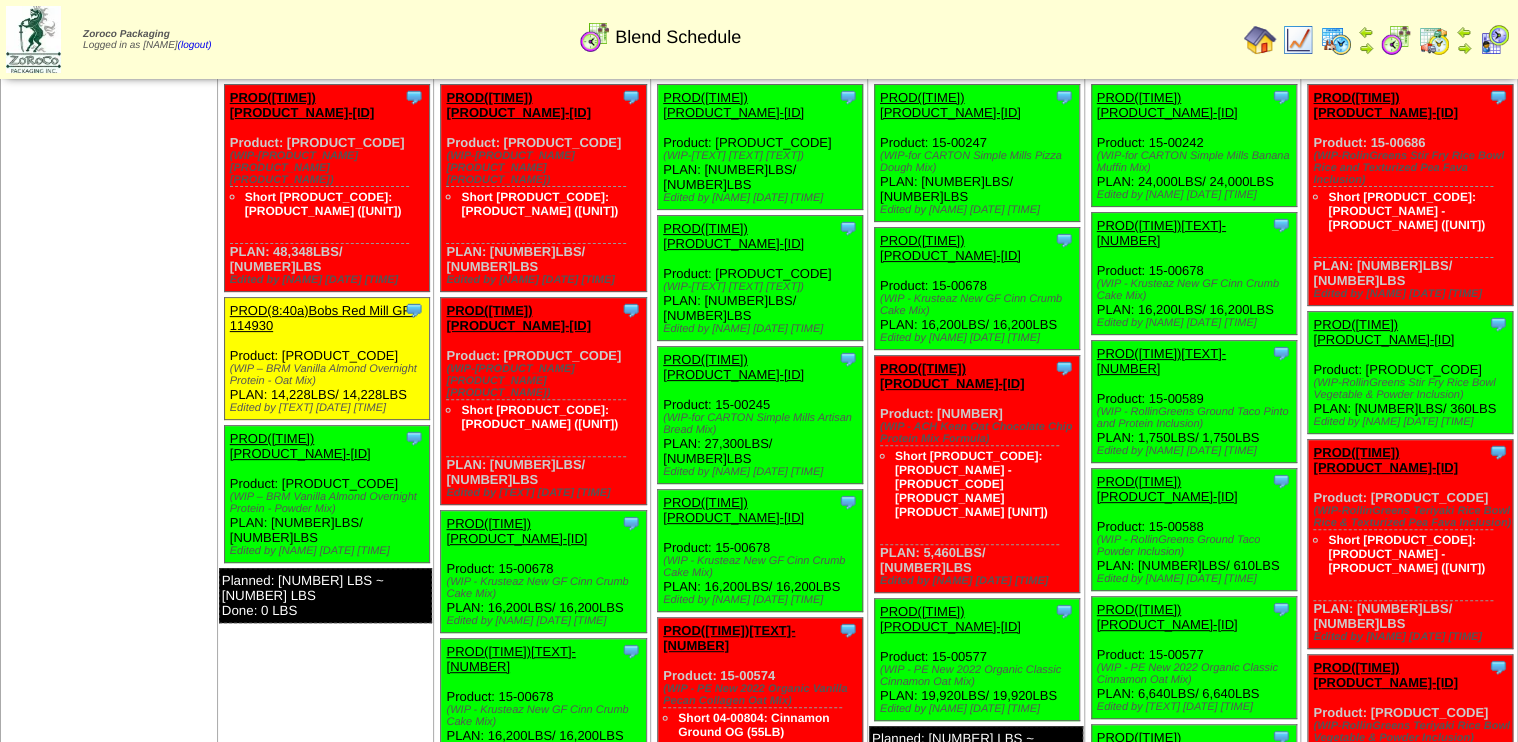 scroll, scrollTop: 0, scrollLeft: 0, axis: both 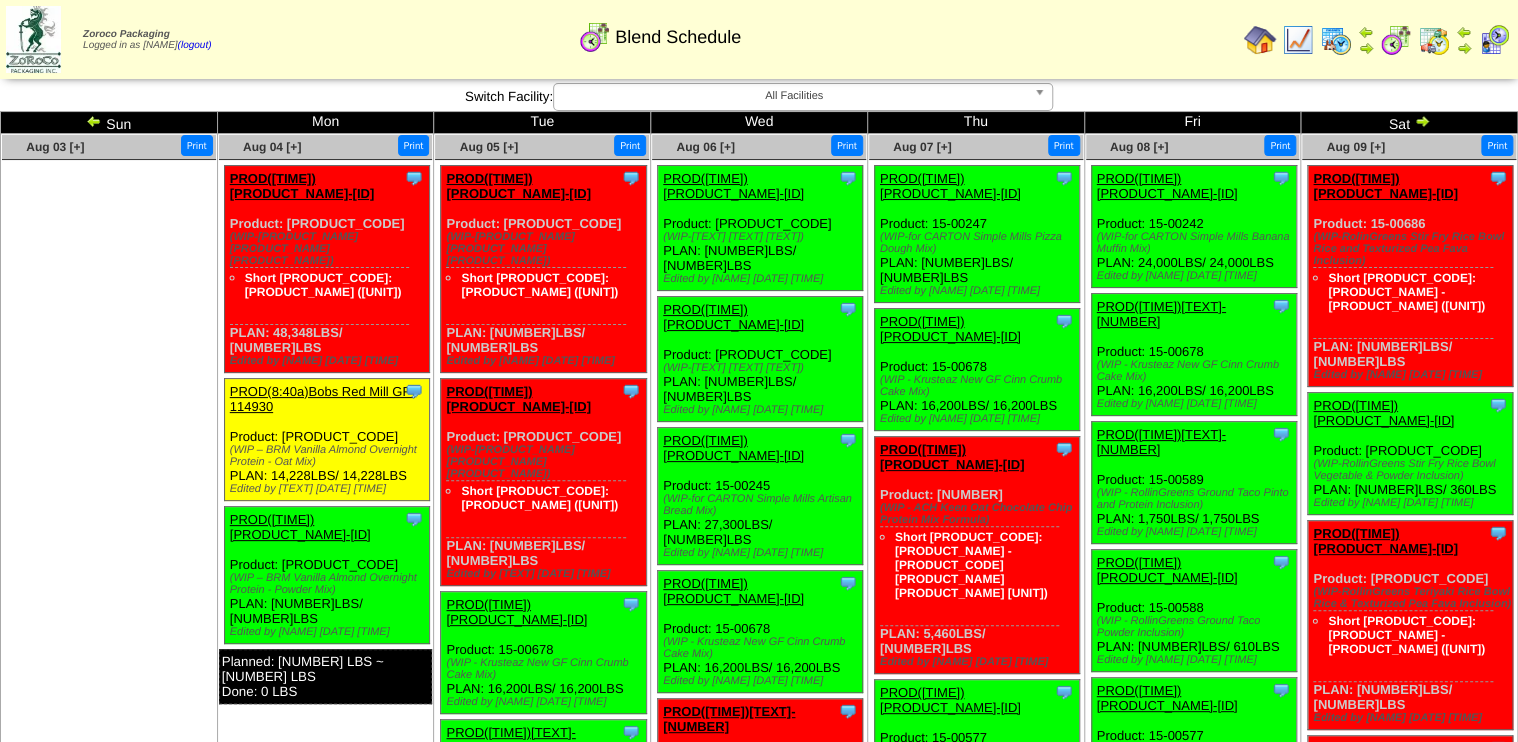 click at bounding box center [94, 121] 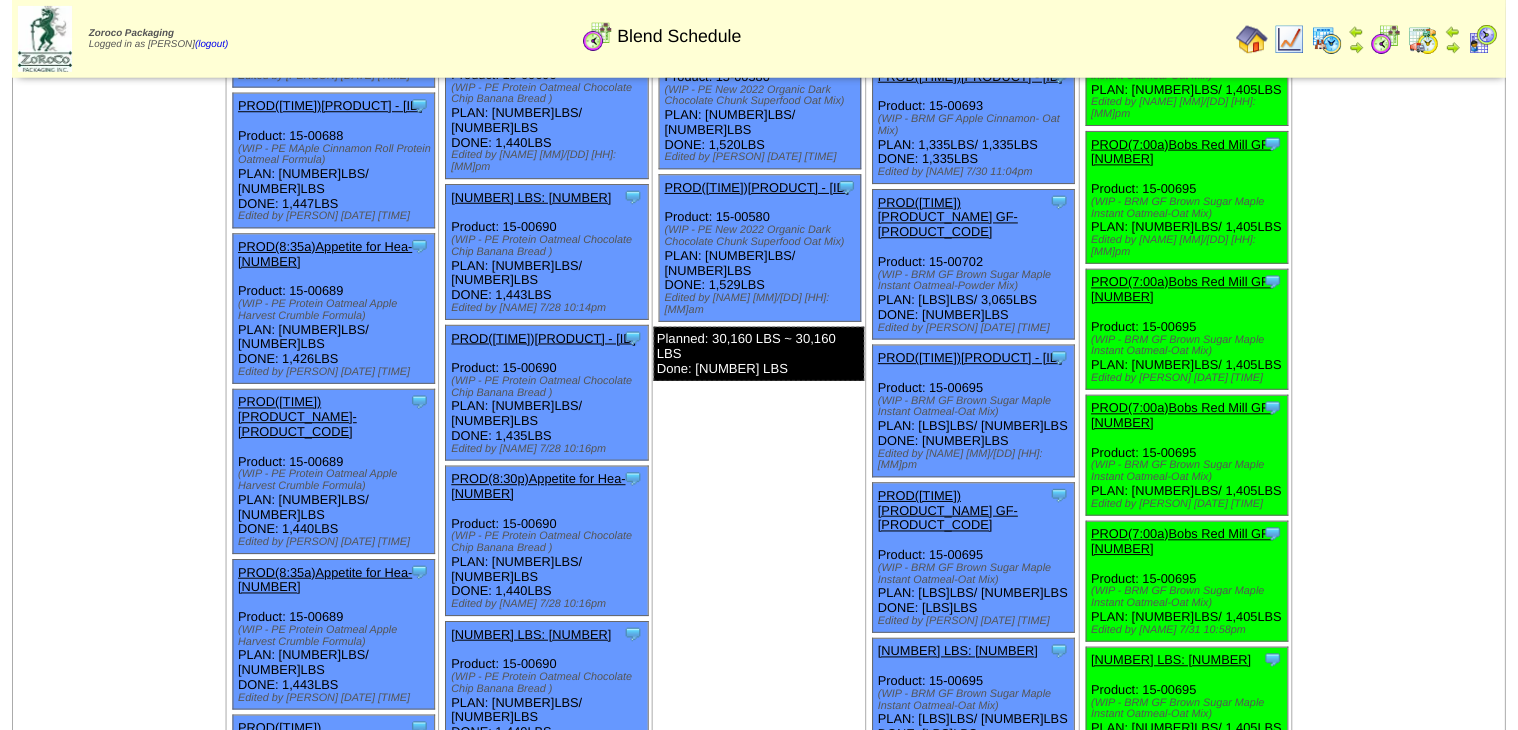 scroll, scrollTop: 2960, scrollLeft: 0, axis: vertical 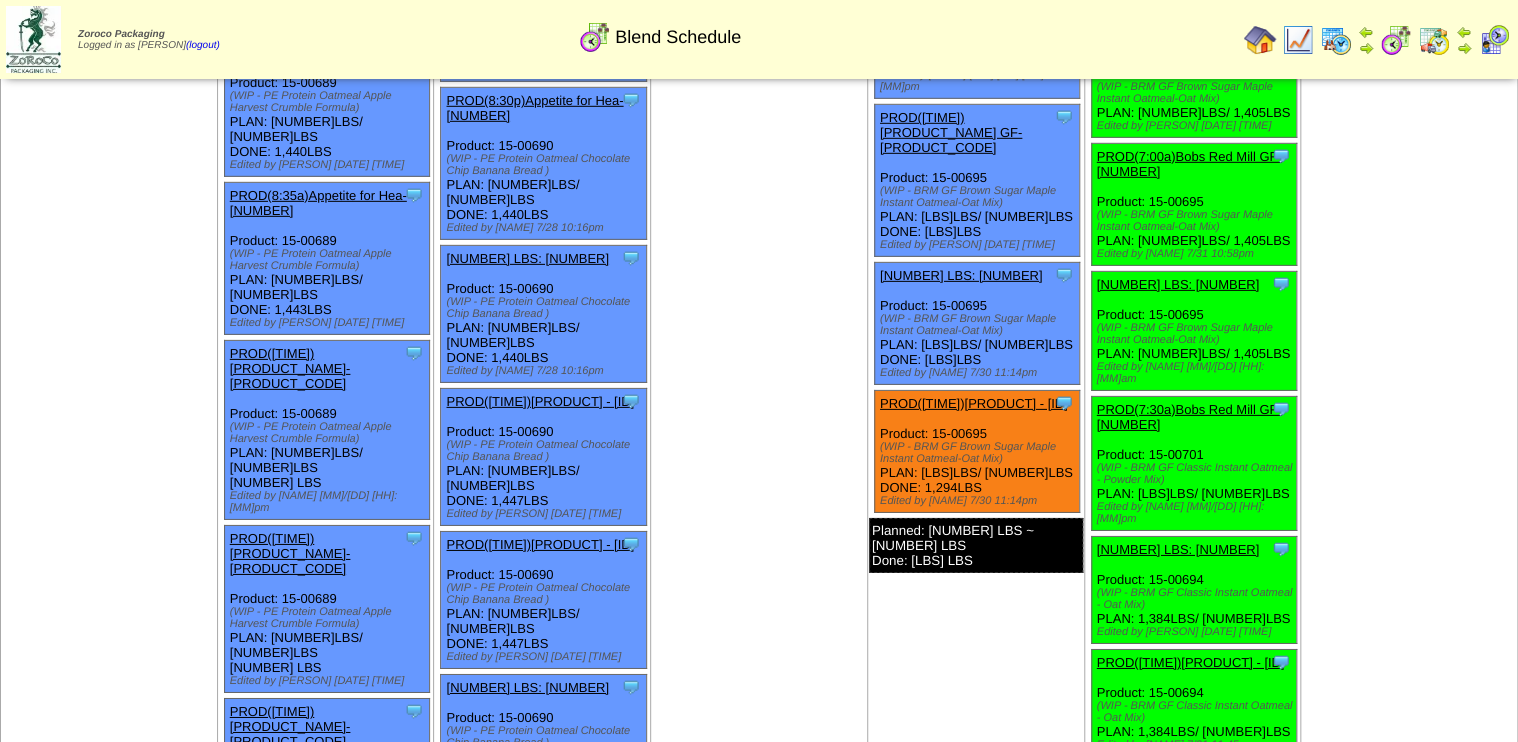 click on "PROD([TIME])[PRODUCT] - [ID]" at bounding box center (974, 403) 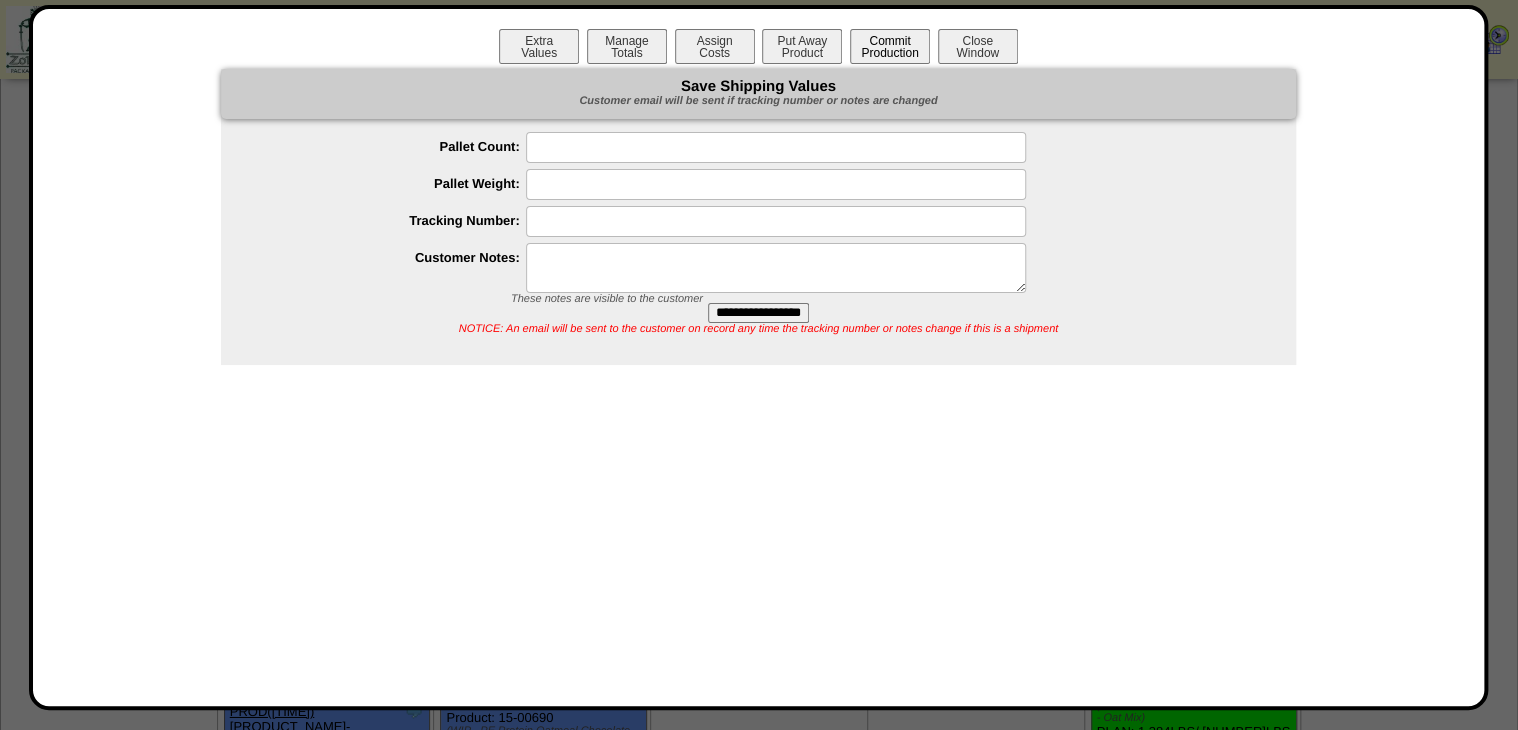 click on "Commit Production" at bounding box center (890, 46) 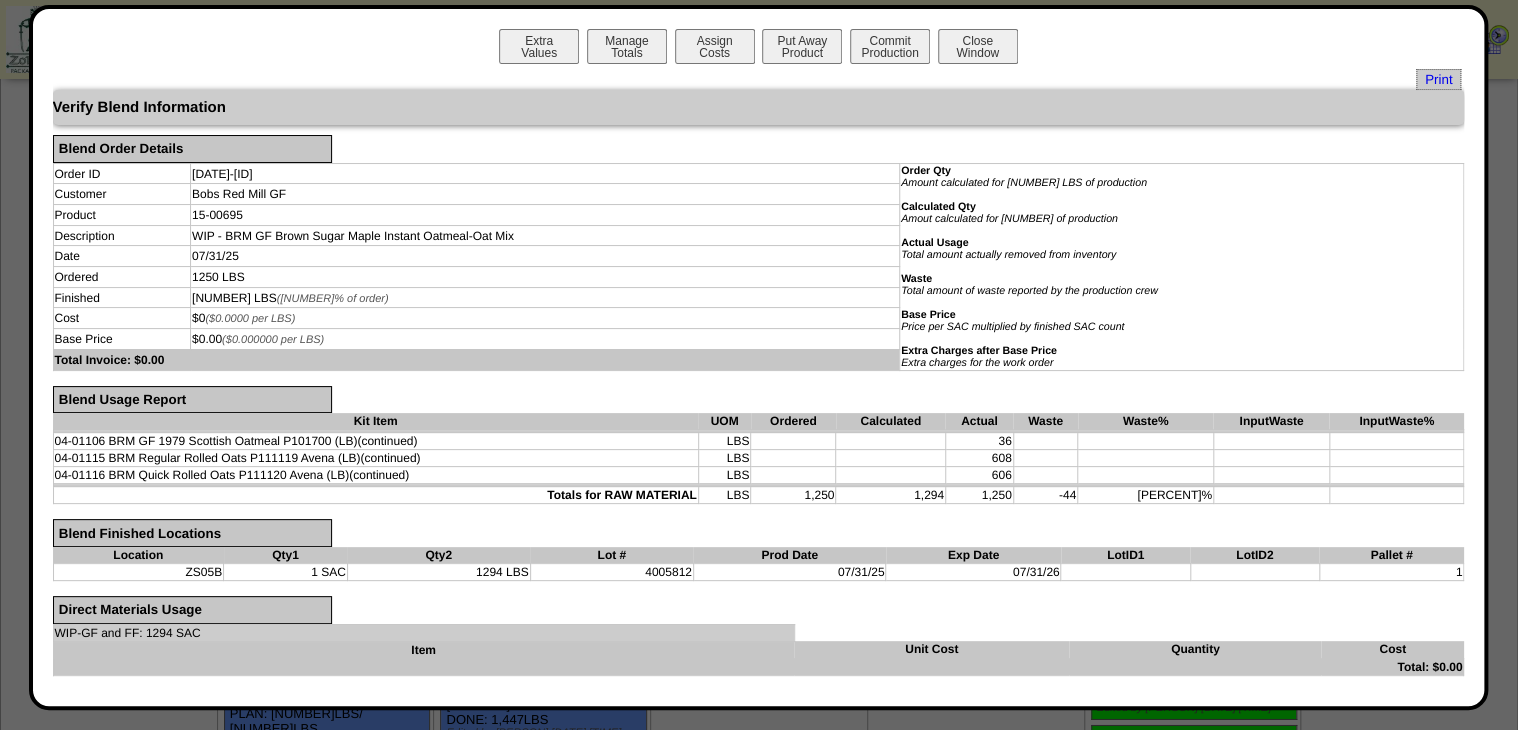 scroll, scrollTop: 2800, scrollLeft: 0, axis: vertical 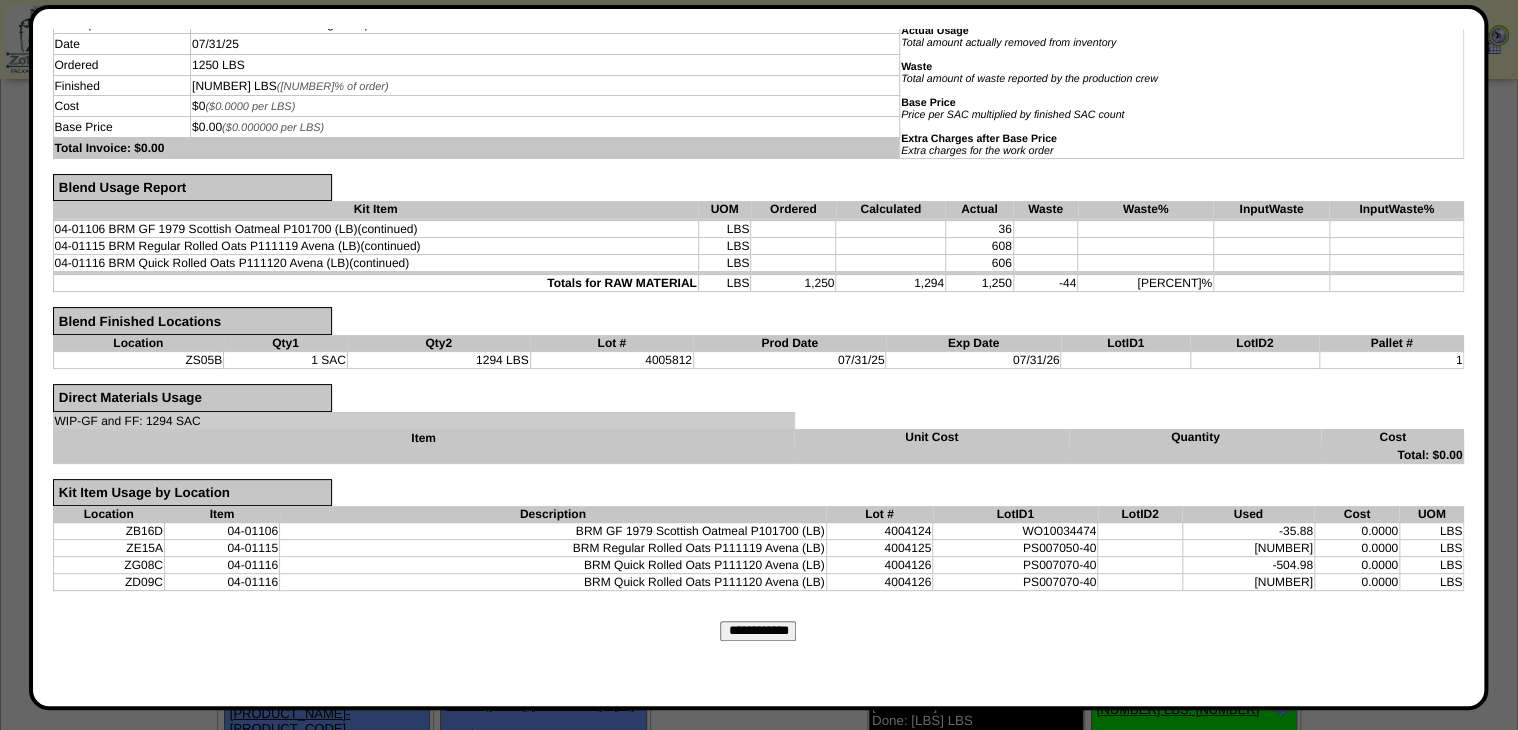 click on "**********" at bounding box center (758, 631) 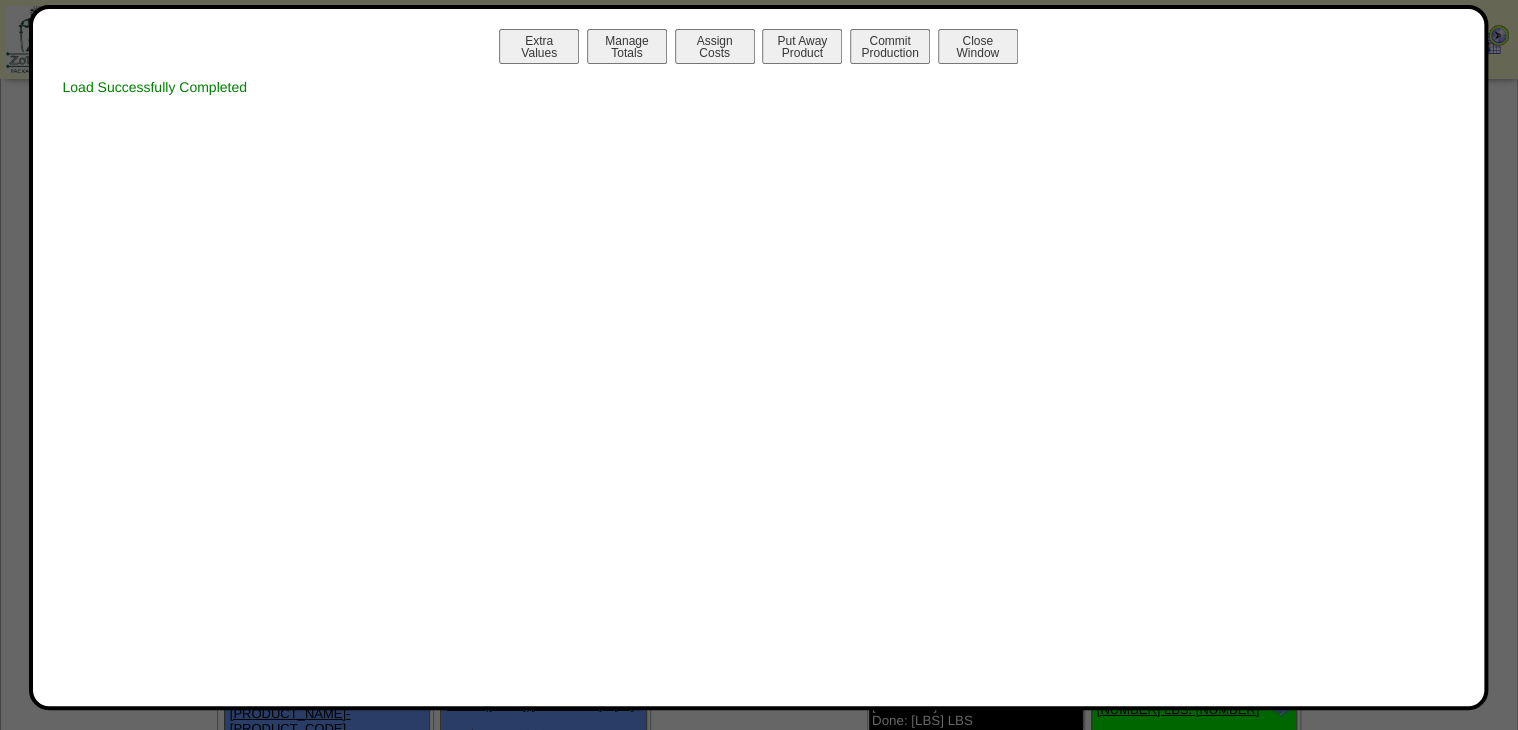 scroll, scrollTop: 0, scrollLeft: 0, axis: both 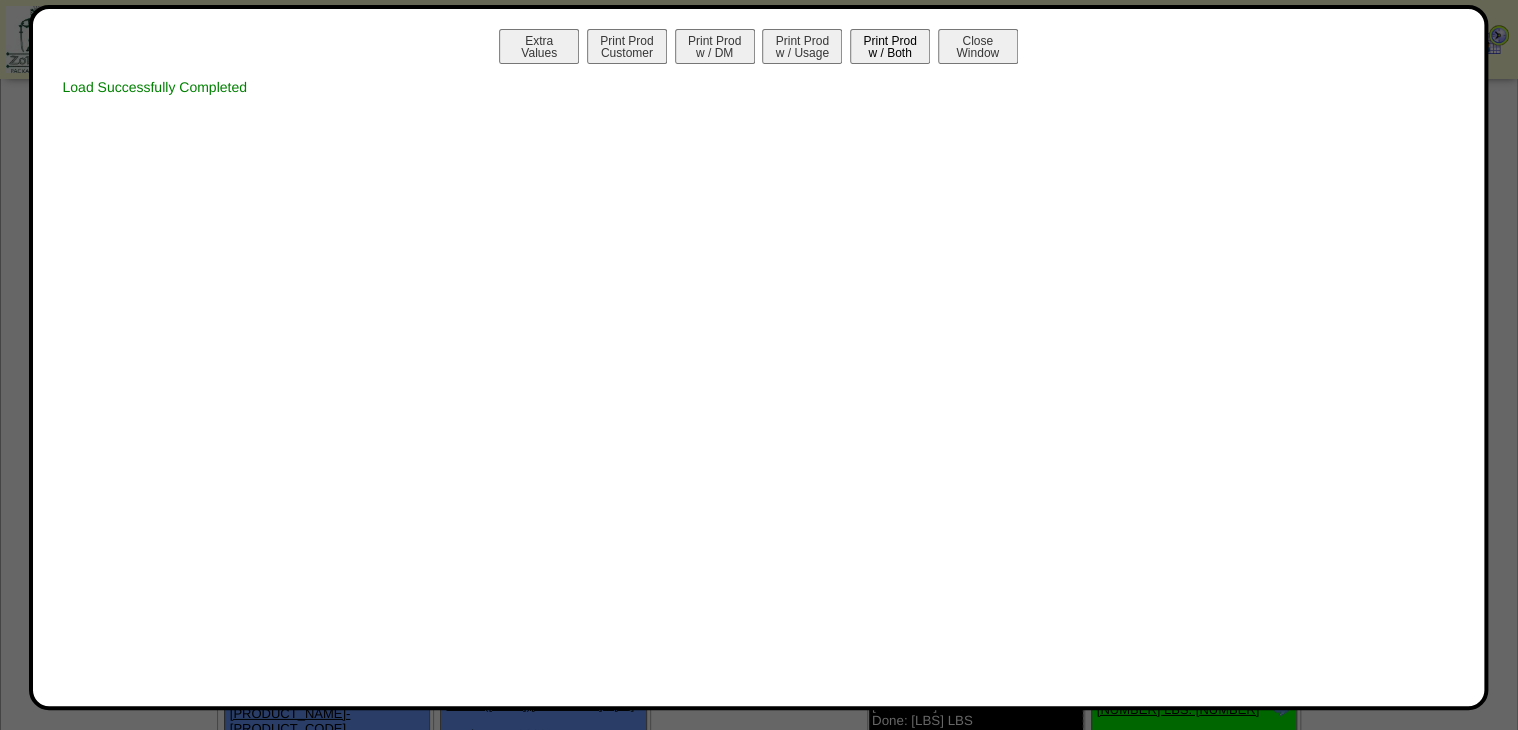 click on "Print Prod w / Both" at bounding box center [890, 46] 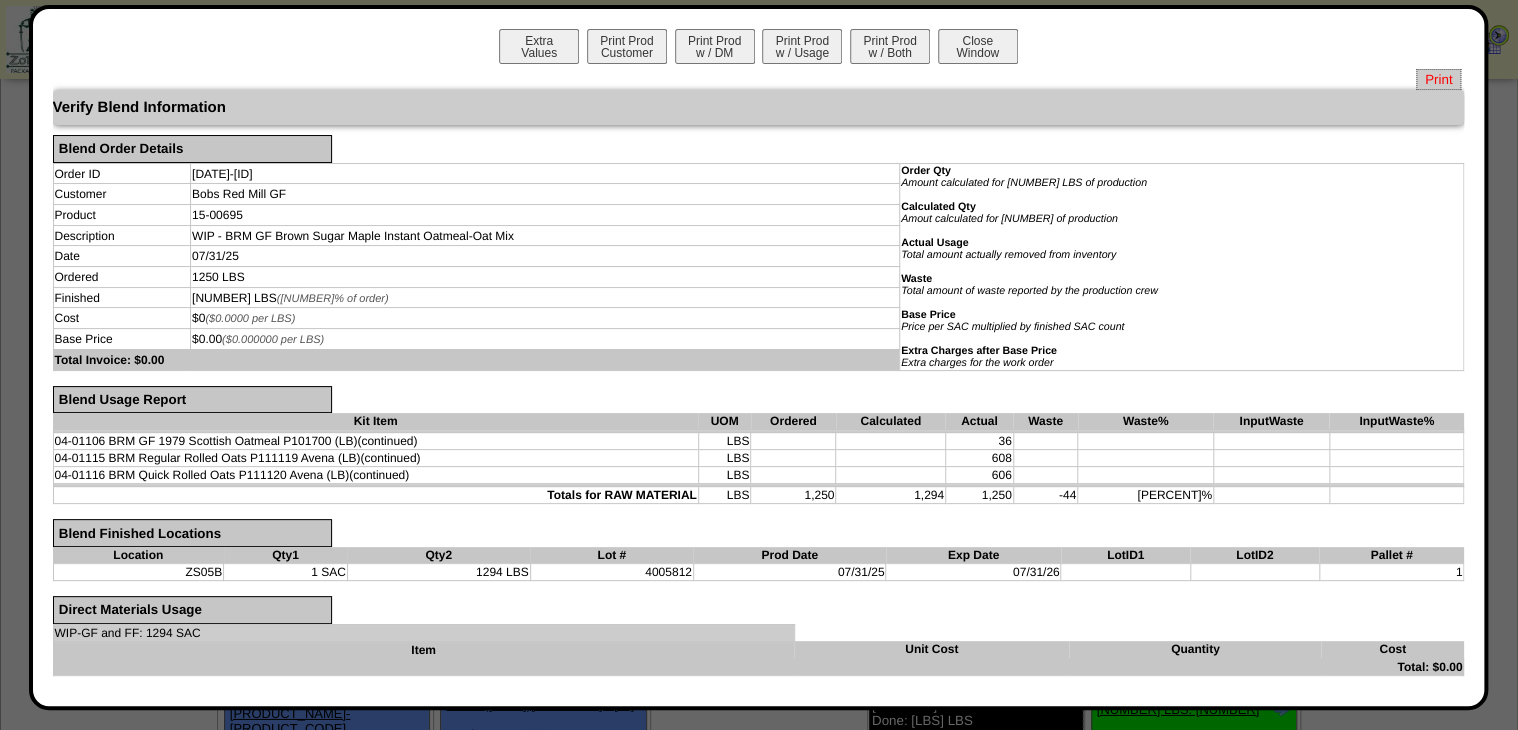 click on "Print" at bounding box center [1438, 79] 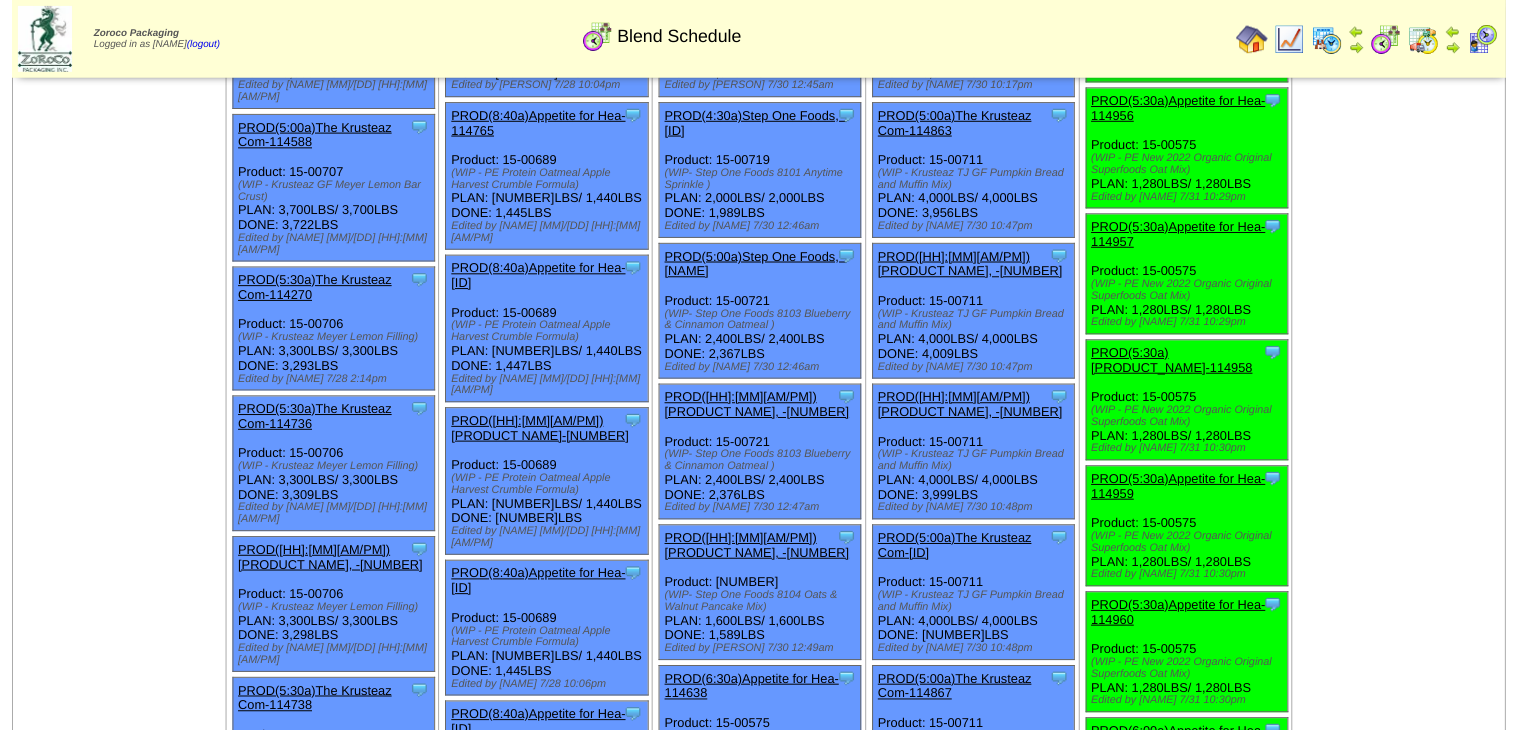 scroll, scrollTop: 160, scrollLeft: 0, axis: vertical 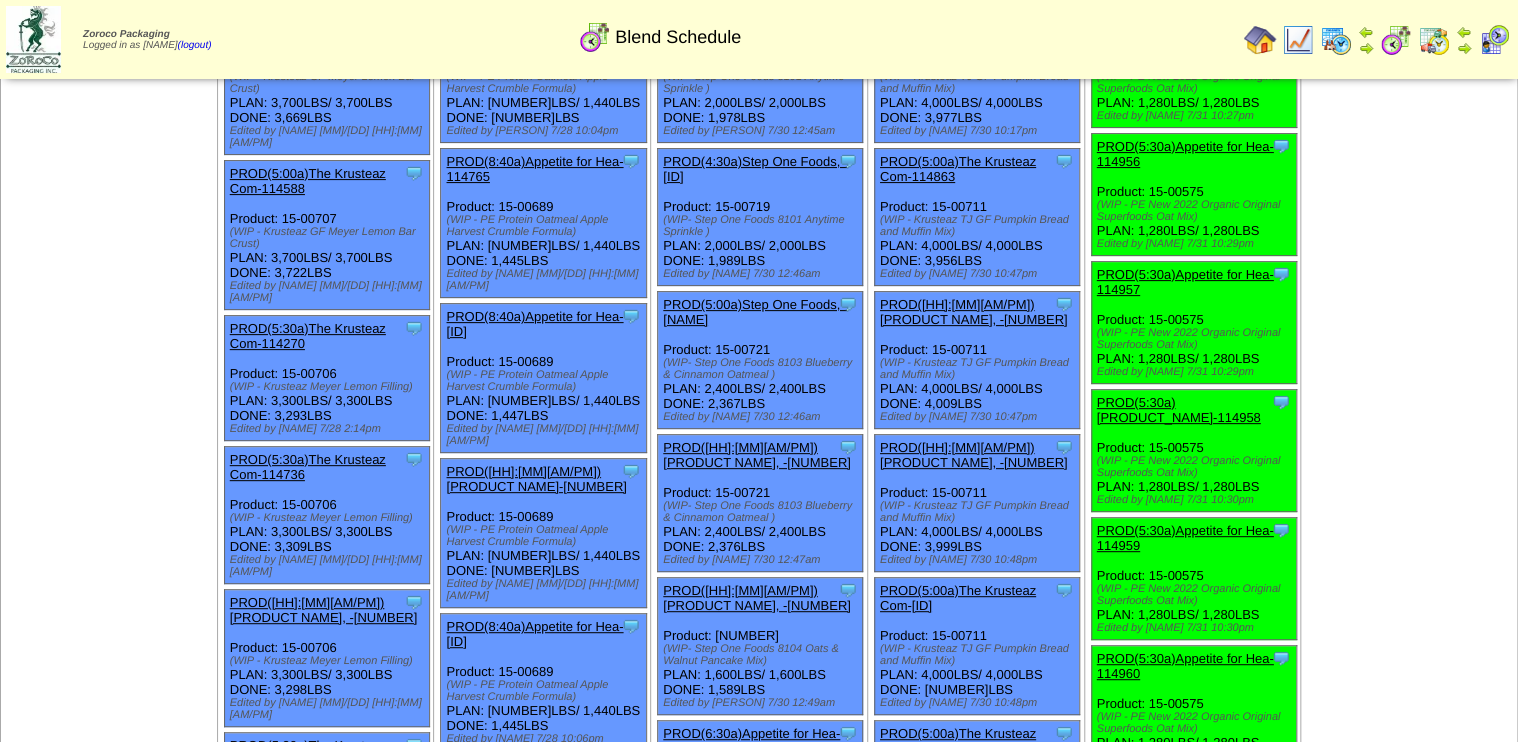 click on "PROD([TIME])[PRODUCT] - [ID]" at bounding box center (958, 169) 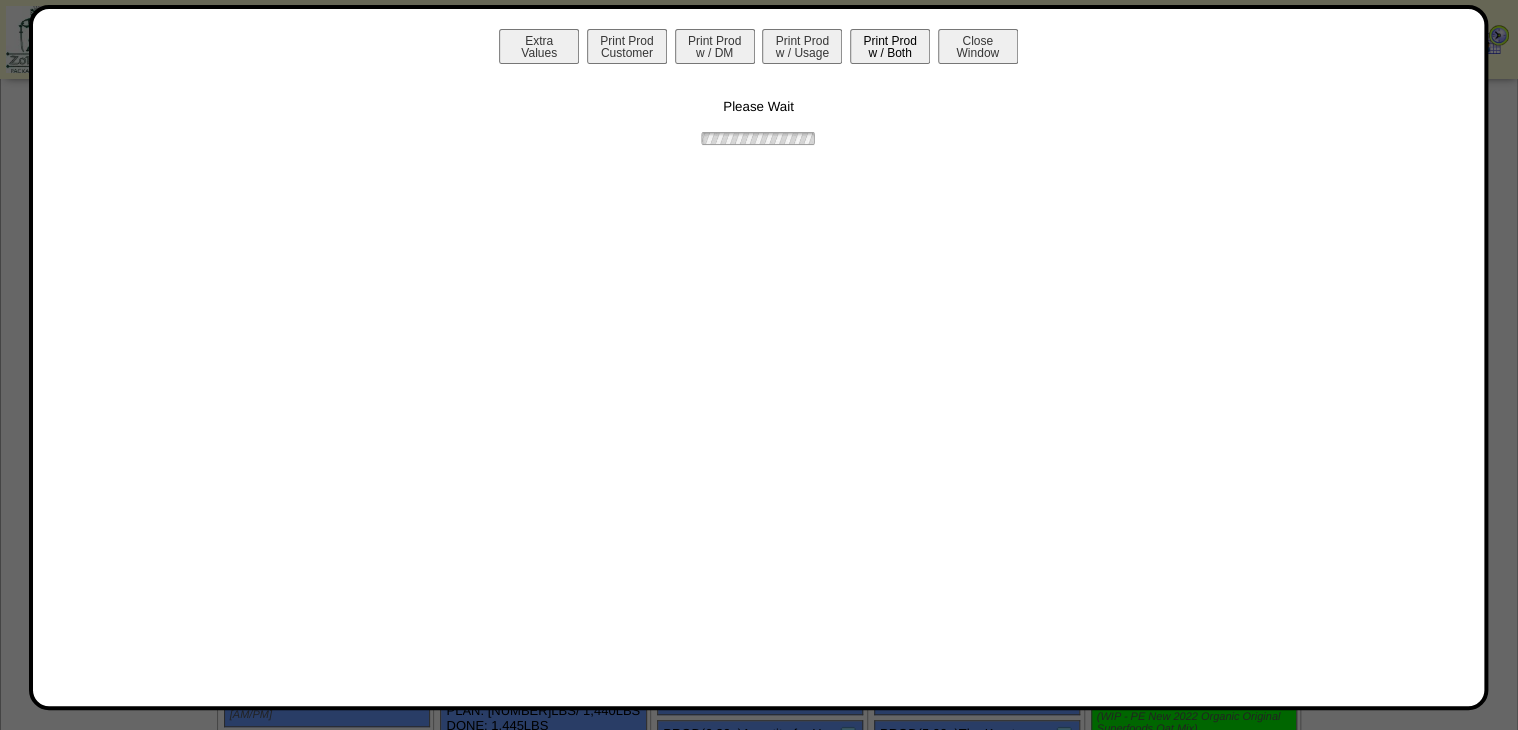 click on "Print Prod w / Both" at bounding box center [890, 46] 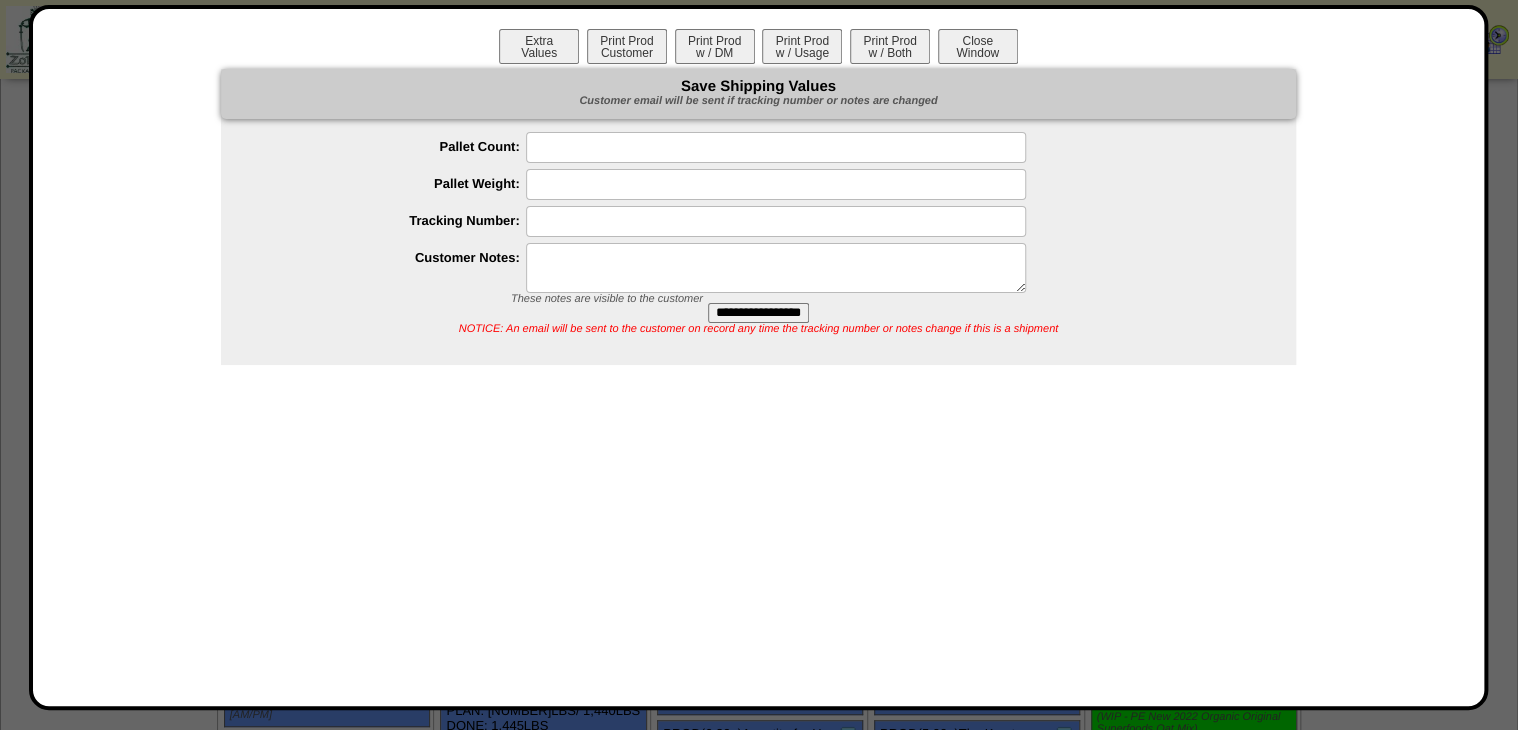 click on "**********" at bounding box center [759, 217] 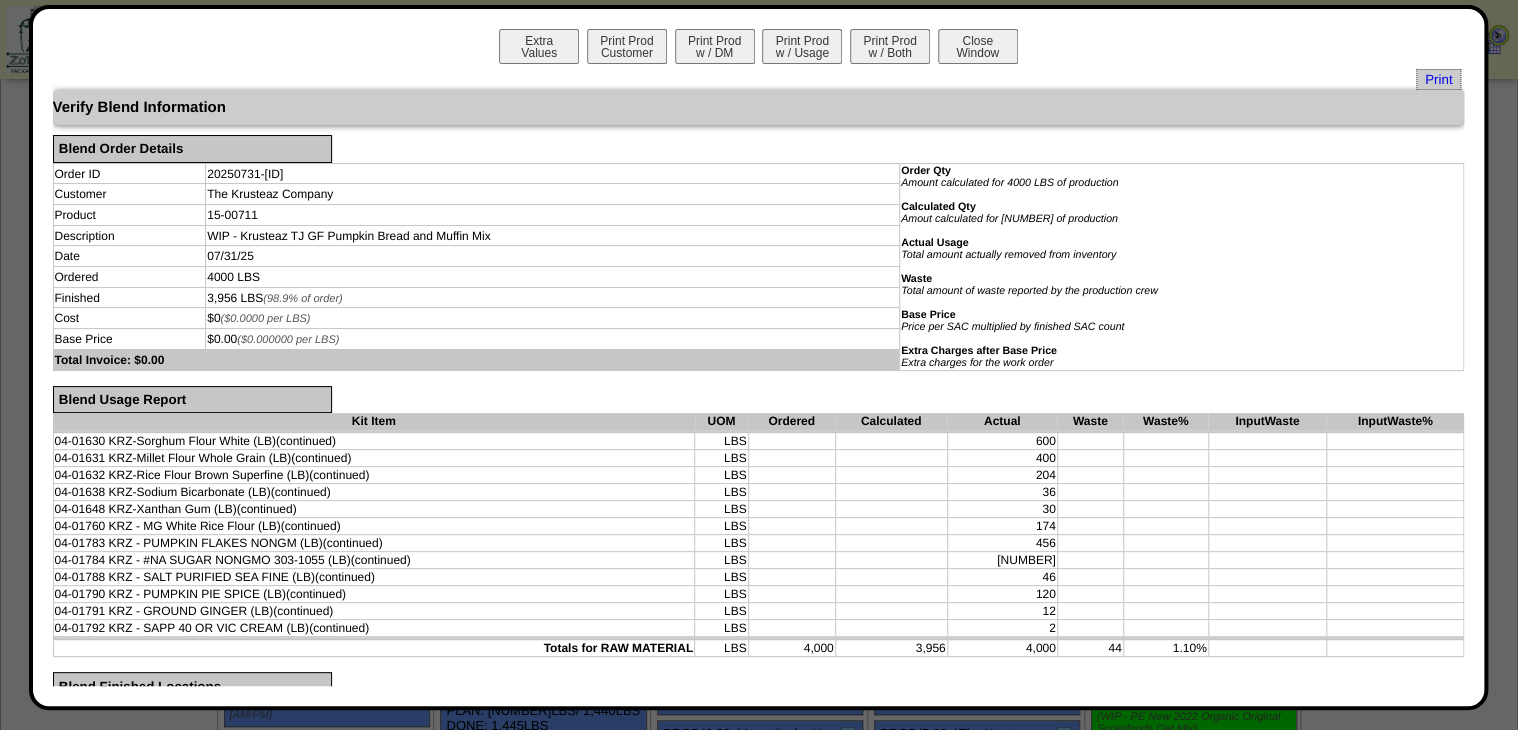 click on "Print" at bounding box center [1438, 79] 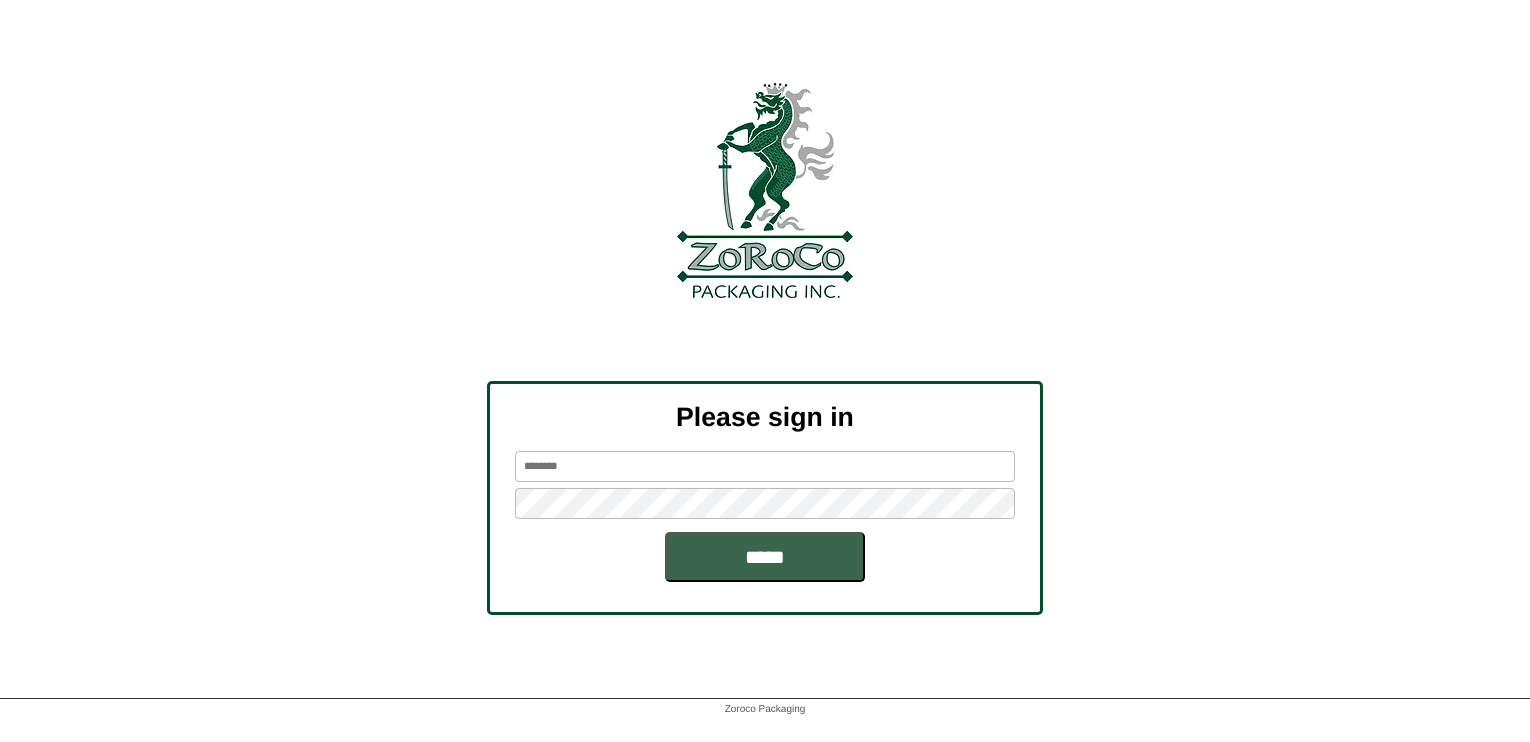 scroll, scrollTop: 0, scrollLeft: 0, axis: both 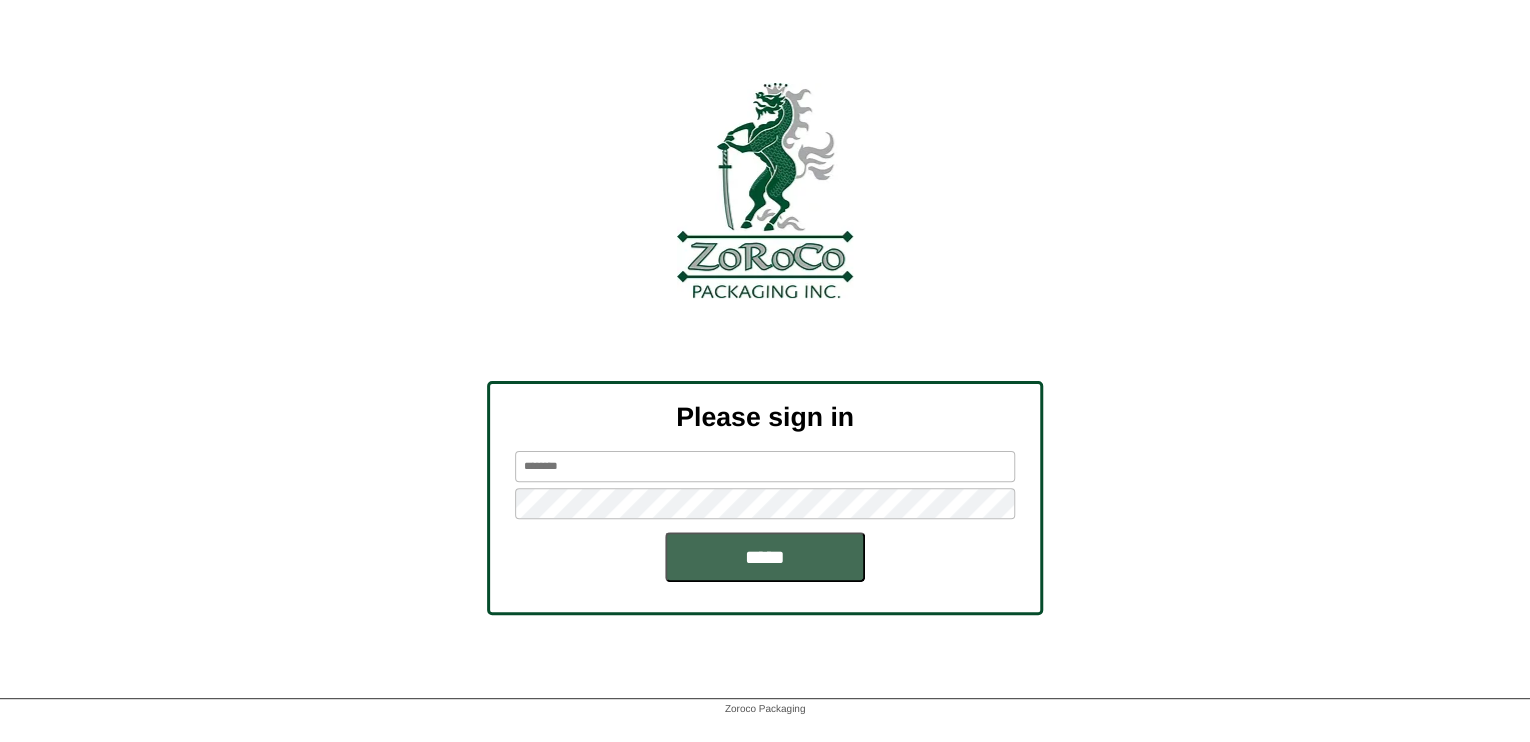 type on "*******" 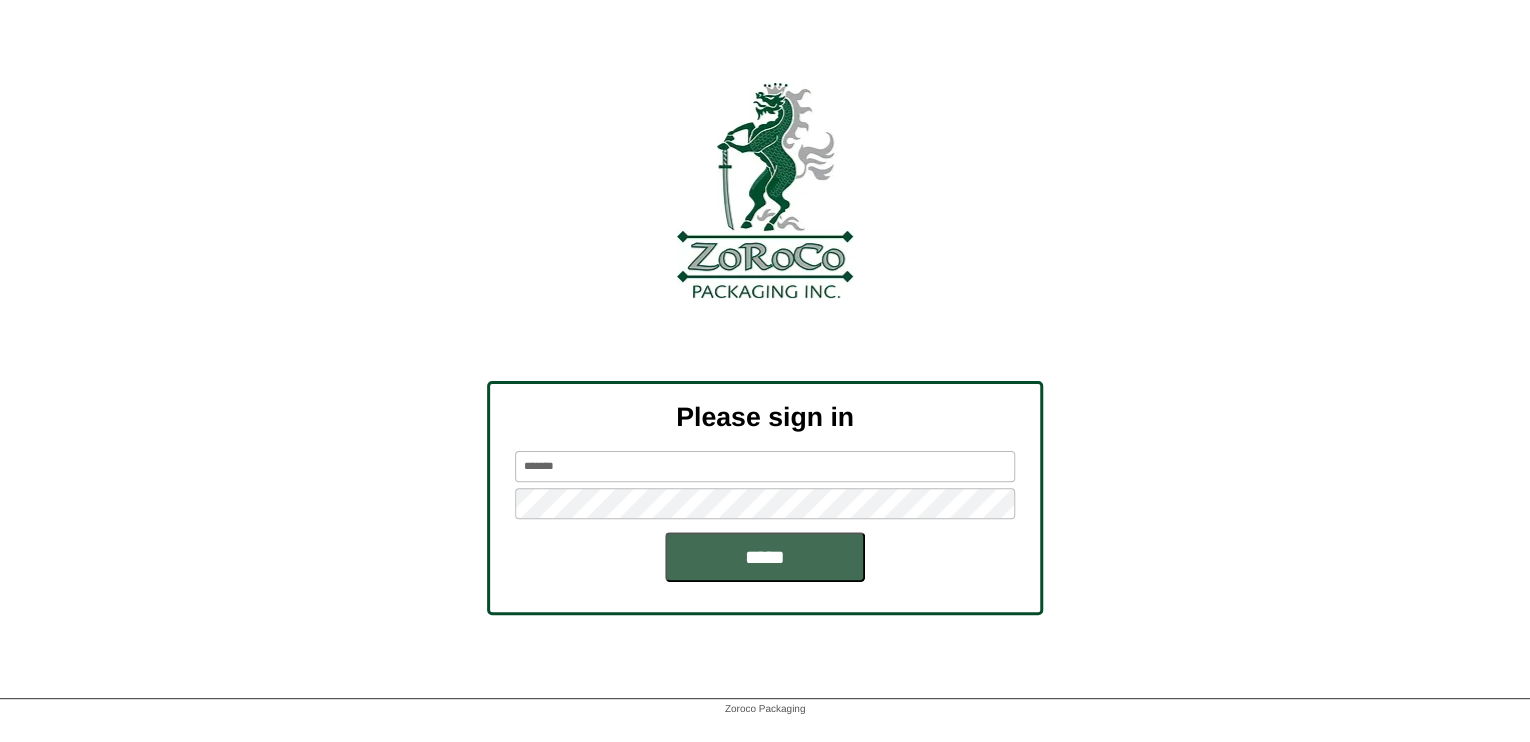 click on "*****" at bounding box center [765, 557] 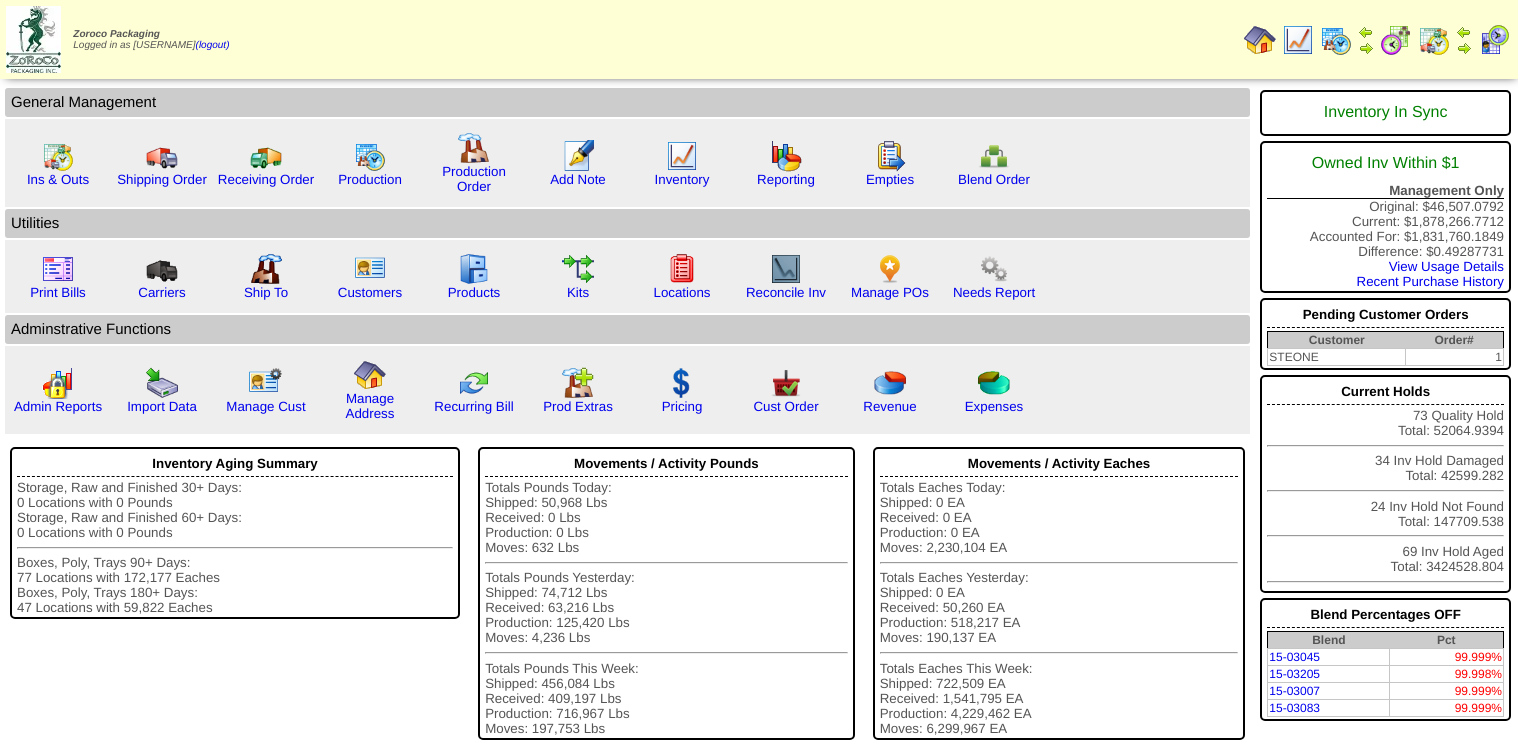 scroll, scrollTop: 0, scrollLeft: 0, axis: both 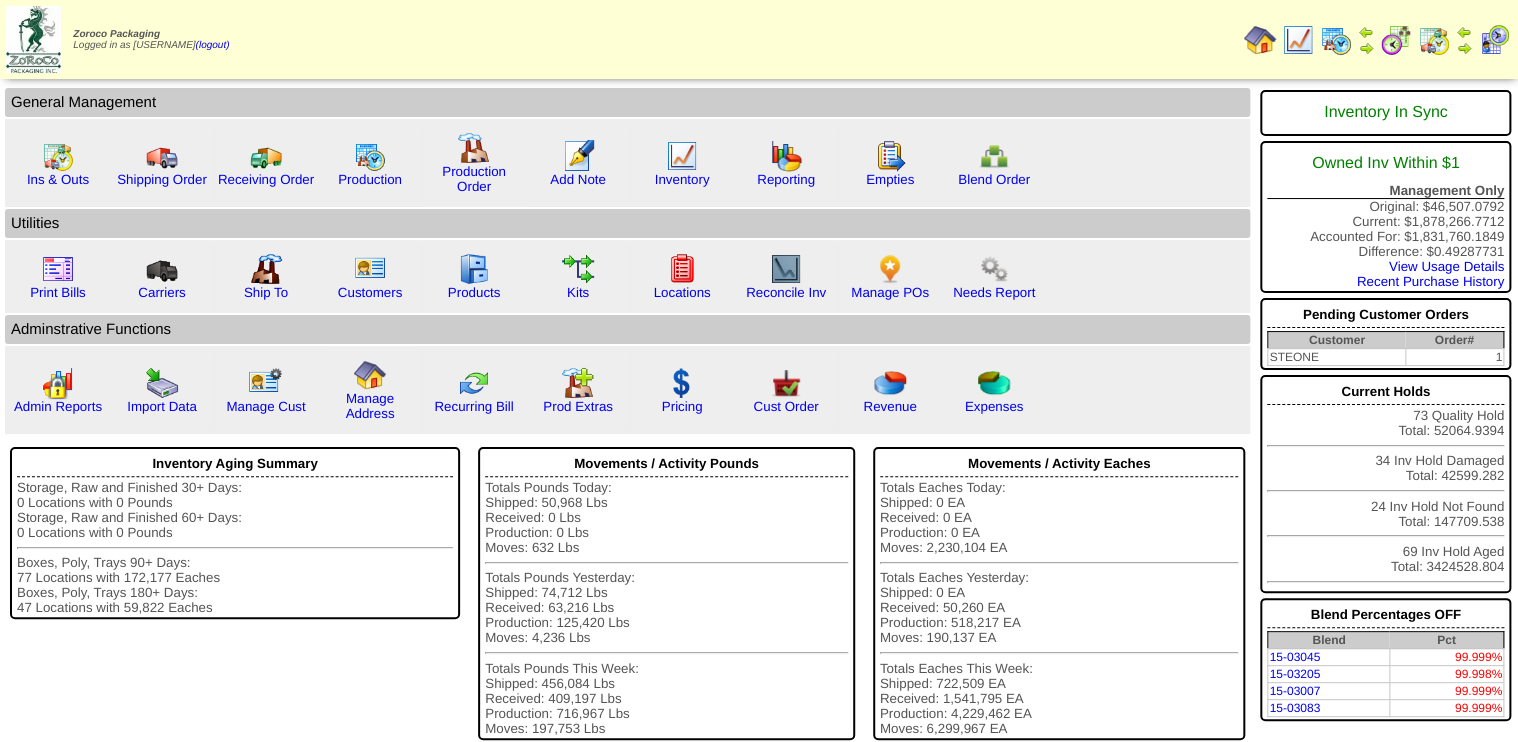 click at bounding box center (1396, 40) 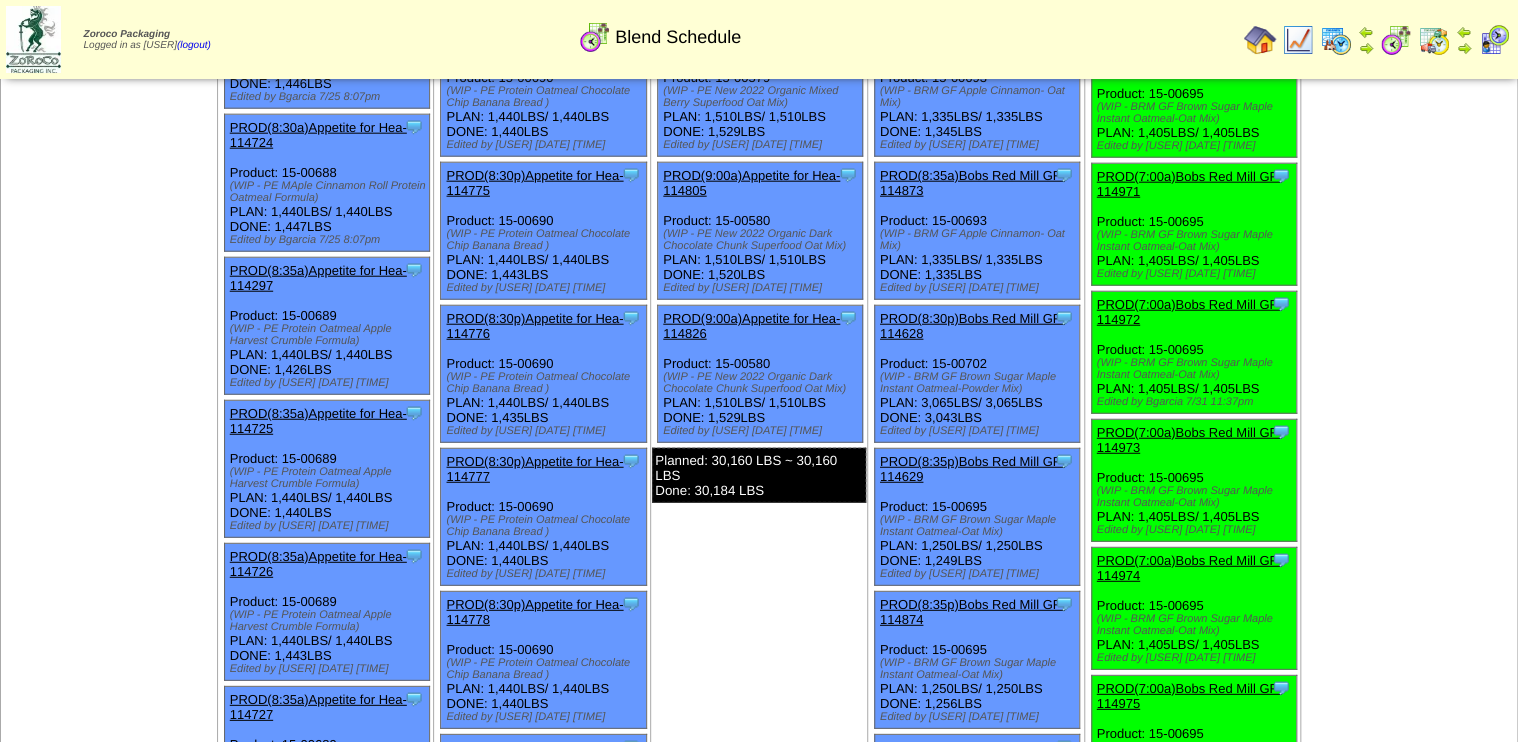 scroll, scrollTop: 2480, scrollLeft: 0, axis: vertical 